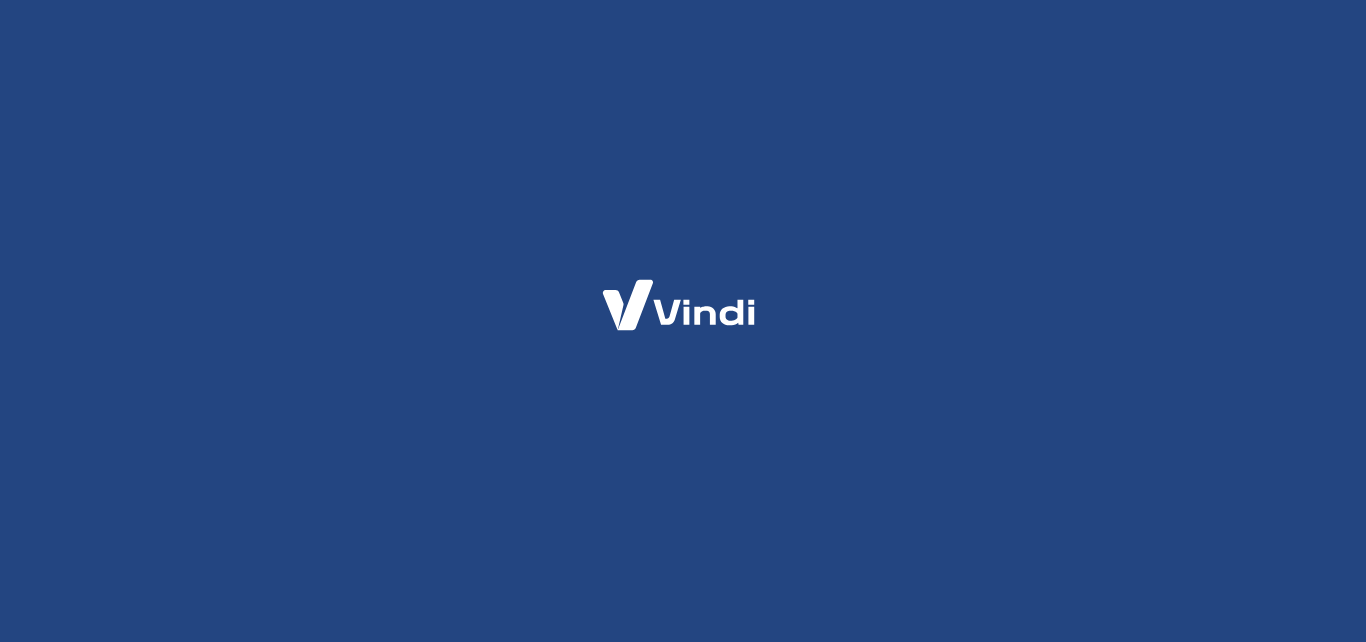 scroll, scrollTop: 0, scrollLeft: 0, axis: both 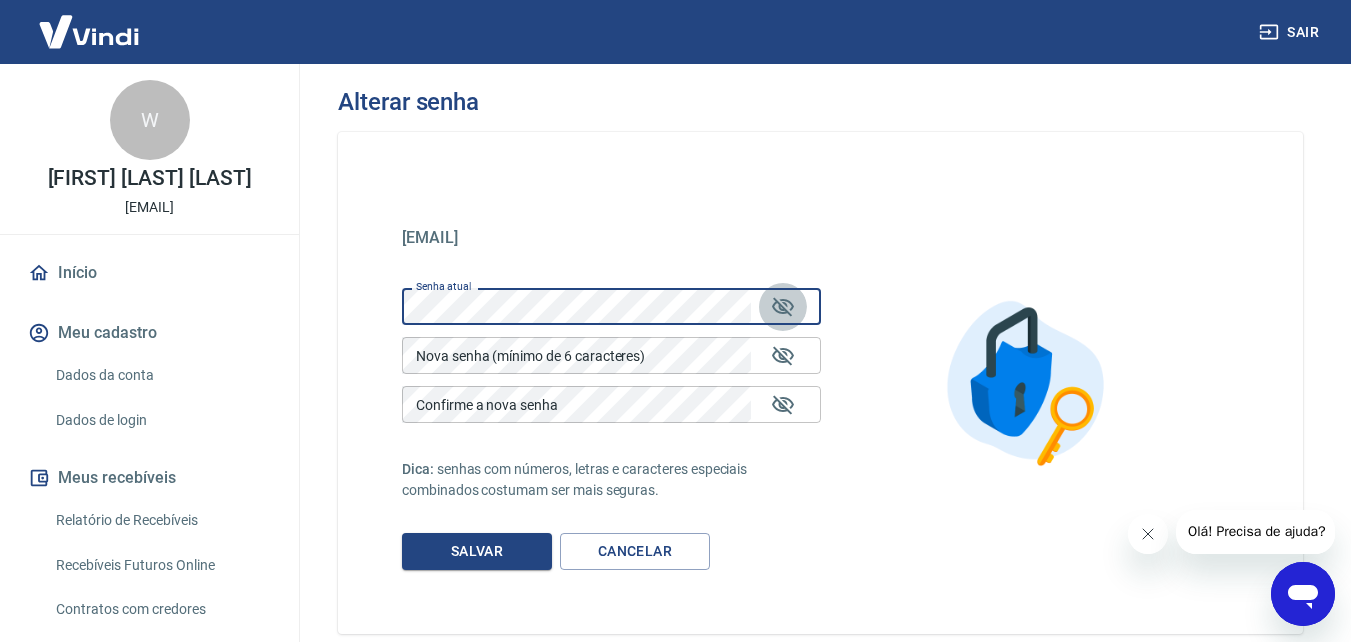 click 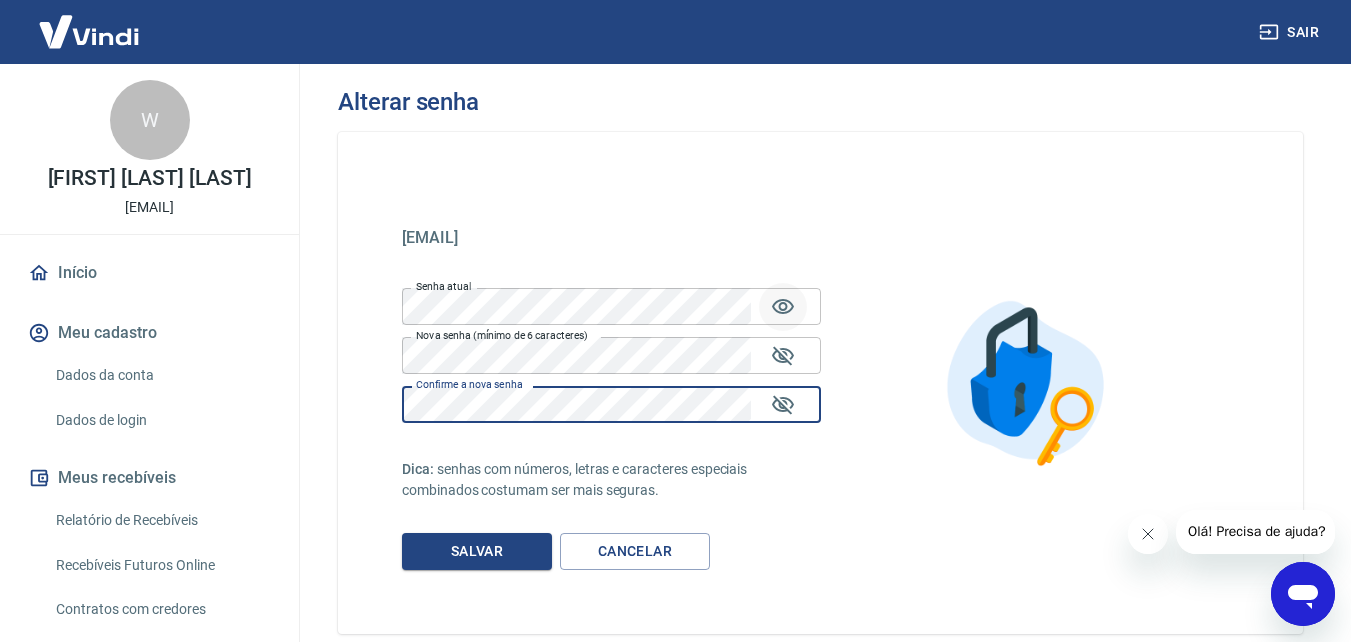 click on "Confirme a nova senha Confirme a nova senha" at bounding box center [611, 404] 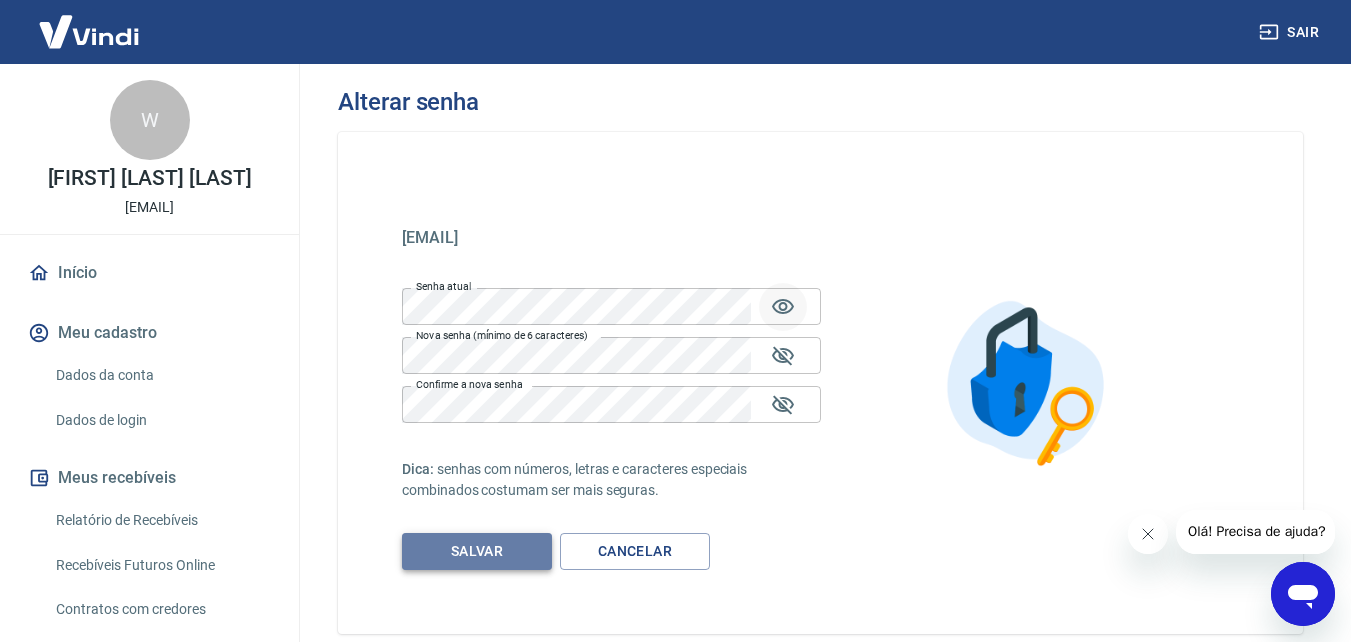 click on "Salvar" at bounding box center [477, 551] 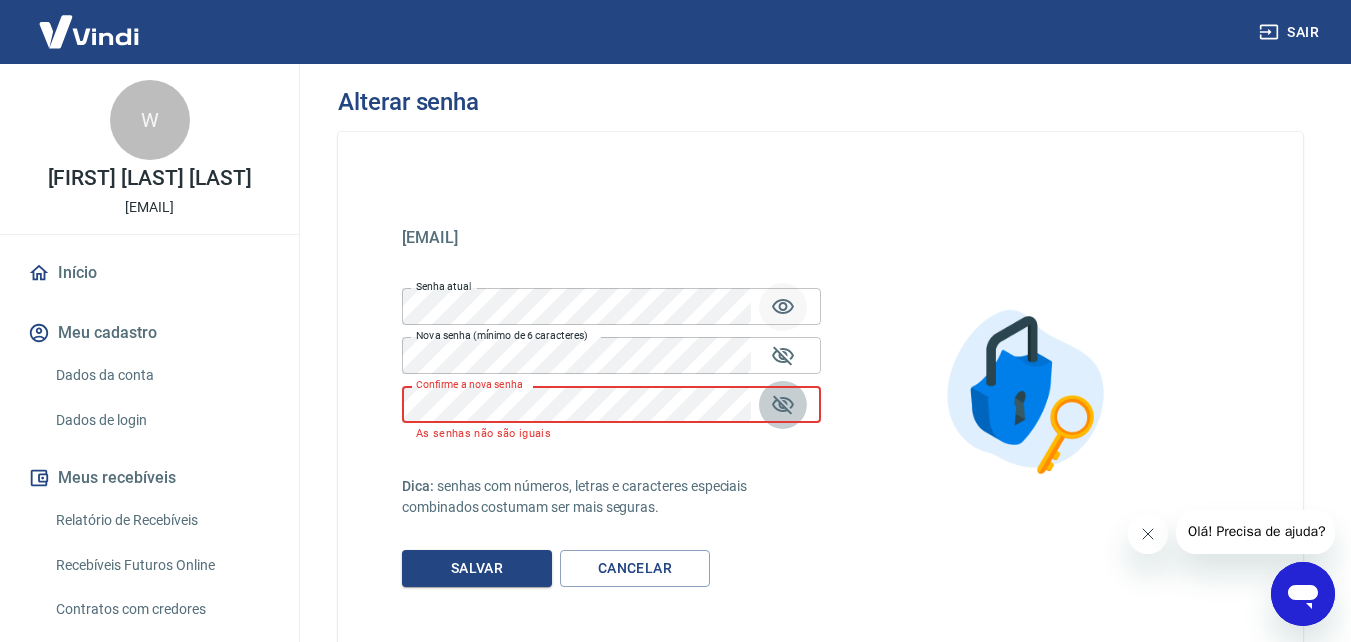 click 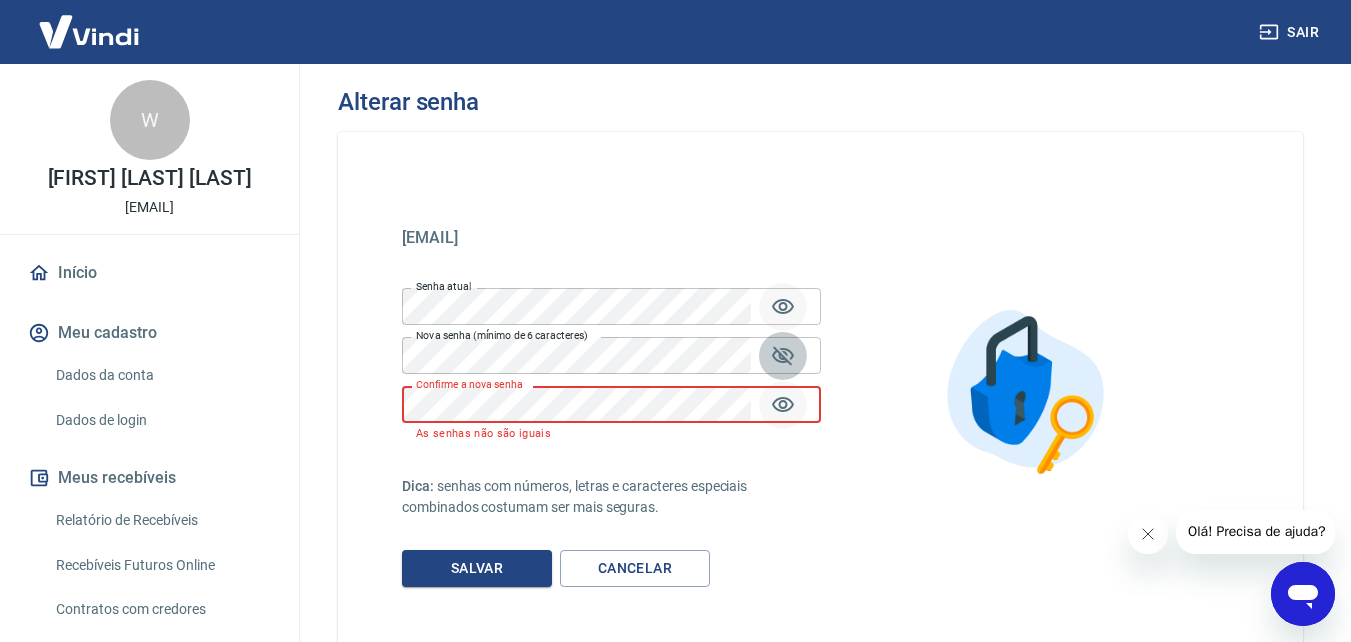 click 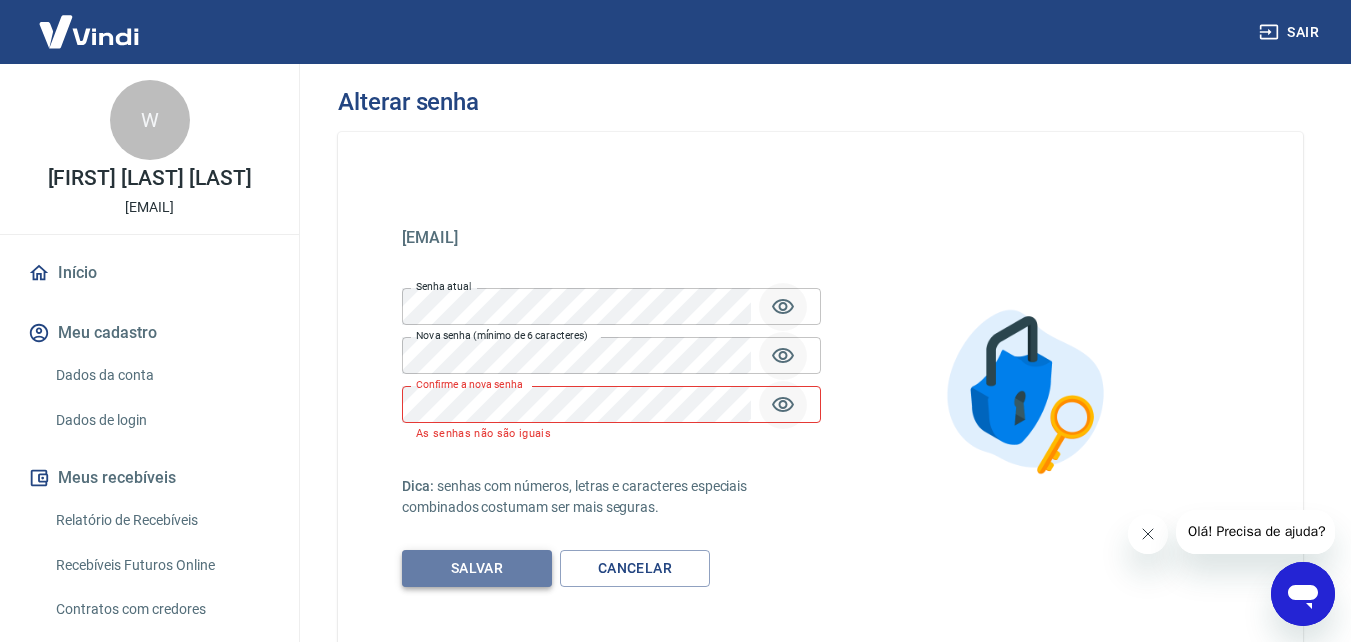 click on "Salvar" at bounding box center (477, 568) 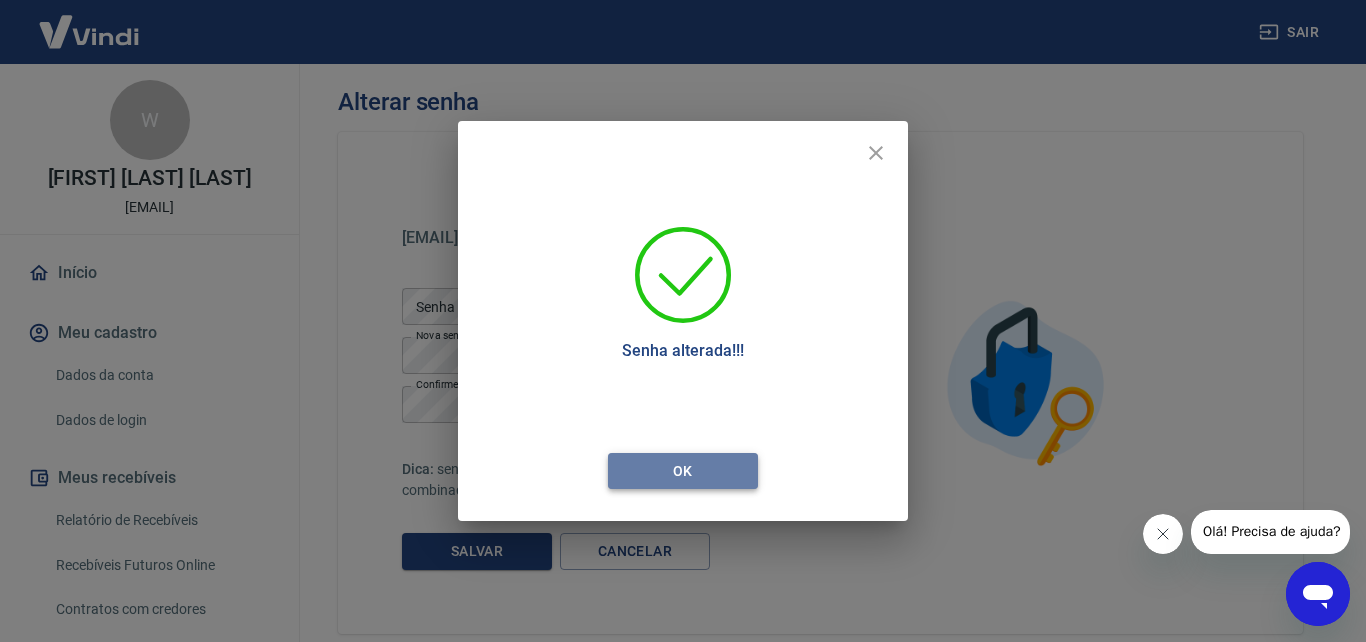 click on "Ok" at bounding box center (683, 471) 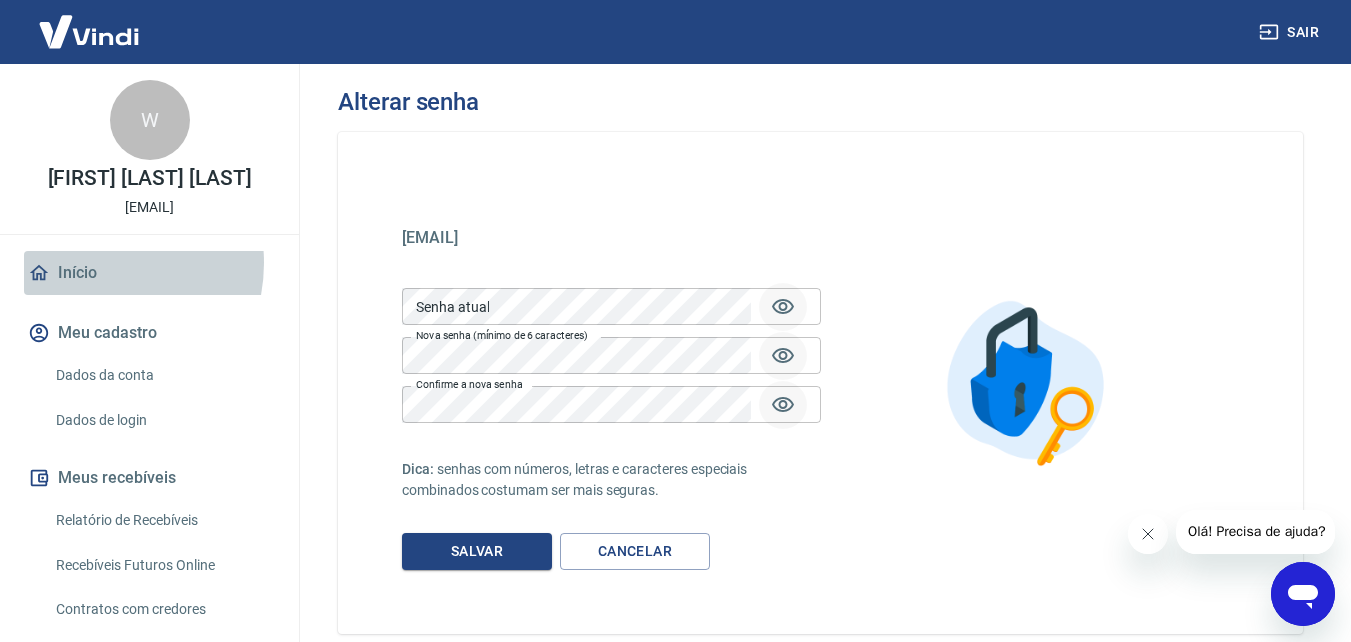 click on "Início" at bounding box center [149, 273] 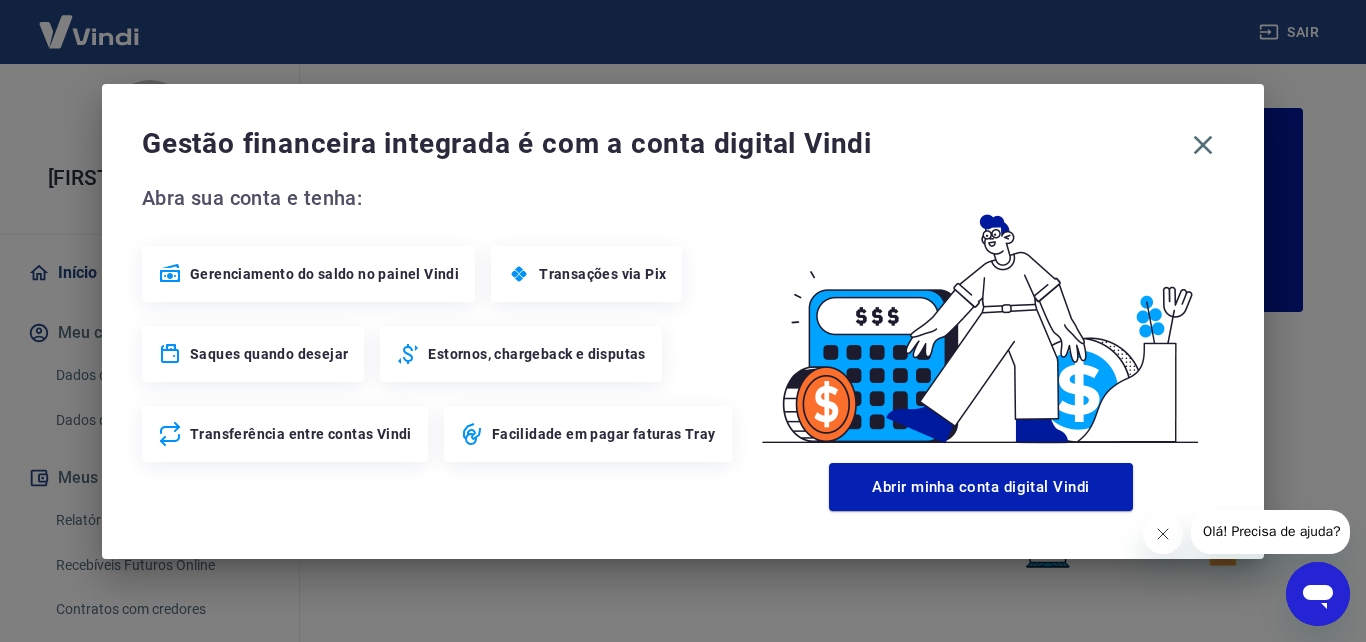click 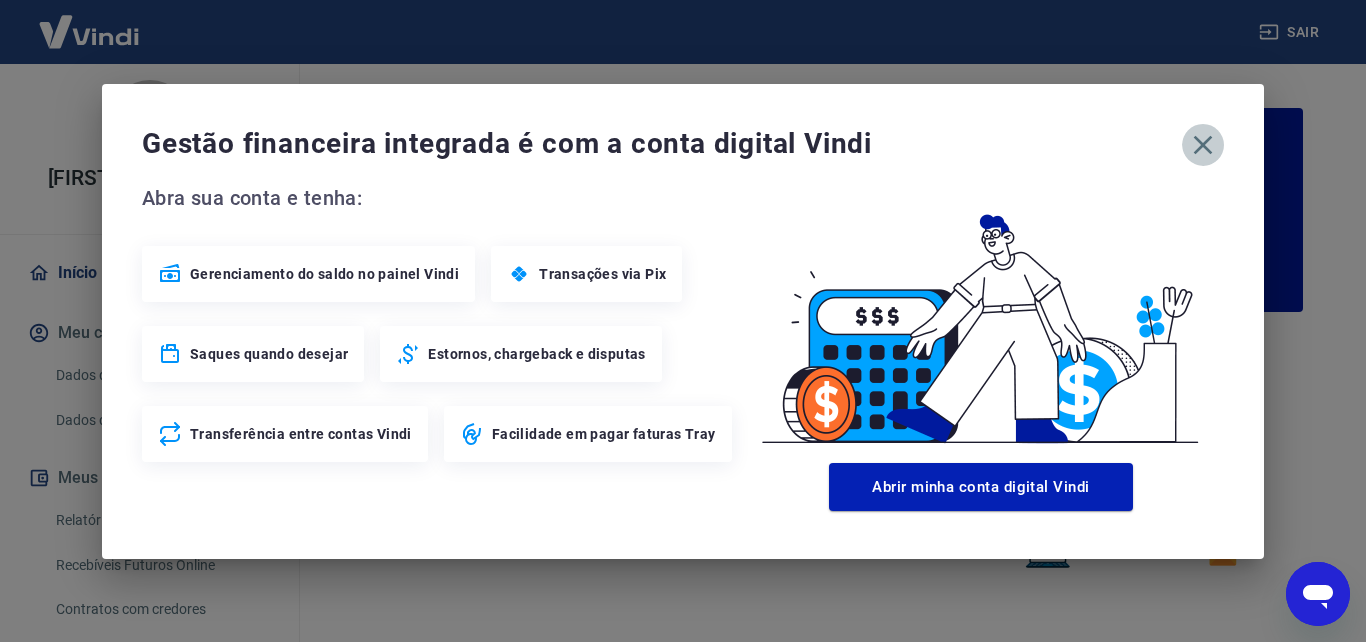 click 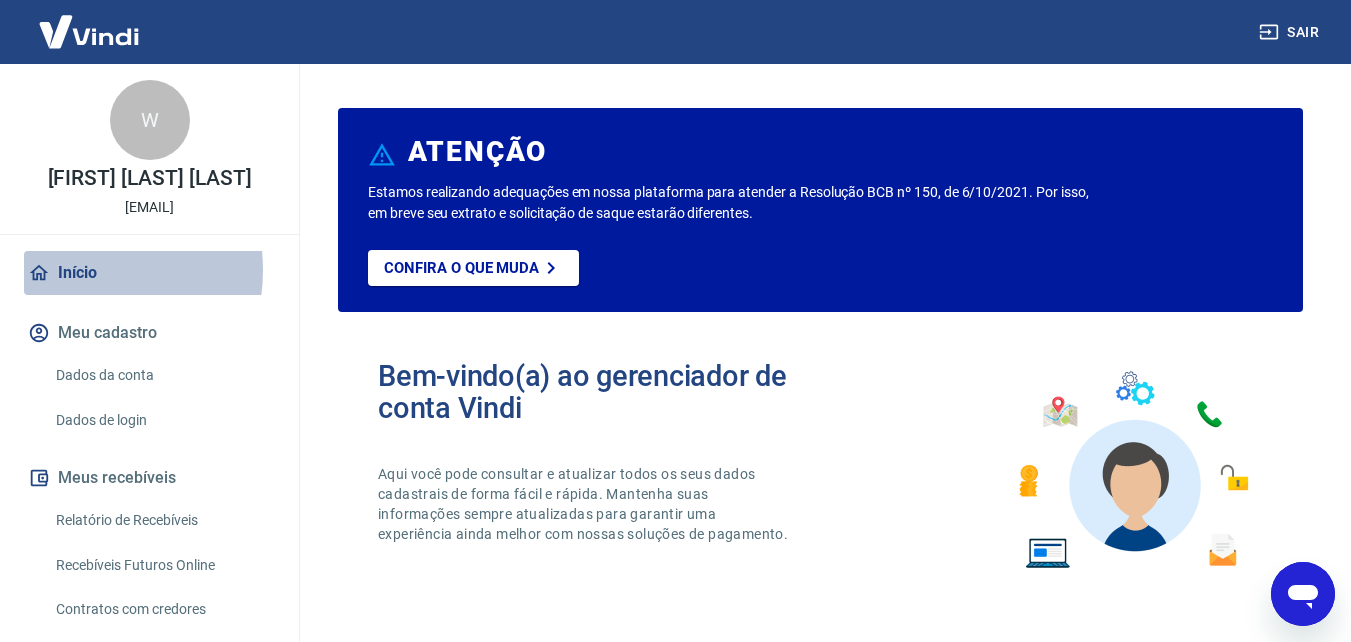 click on "Início" at bounding box center [149, 273] 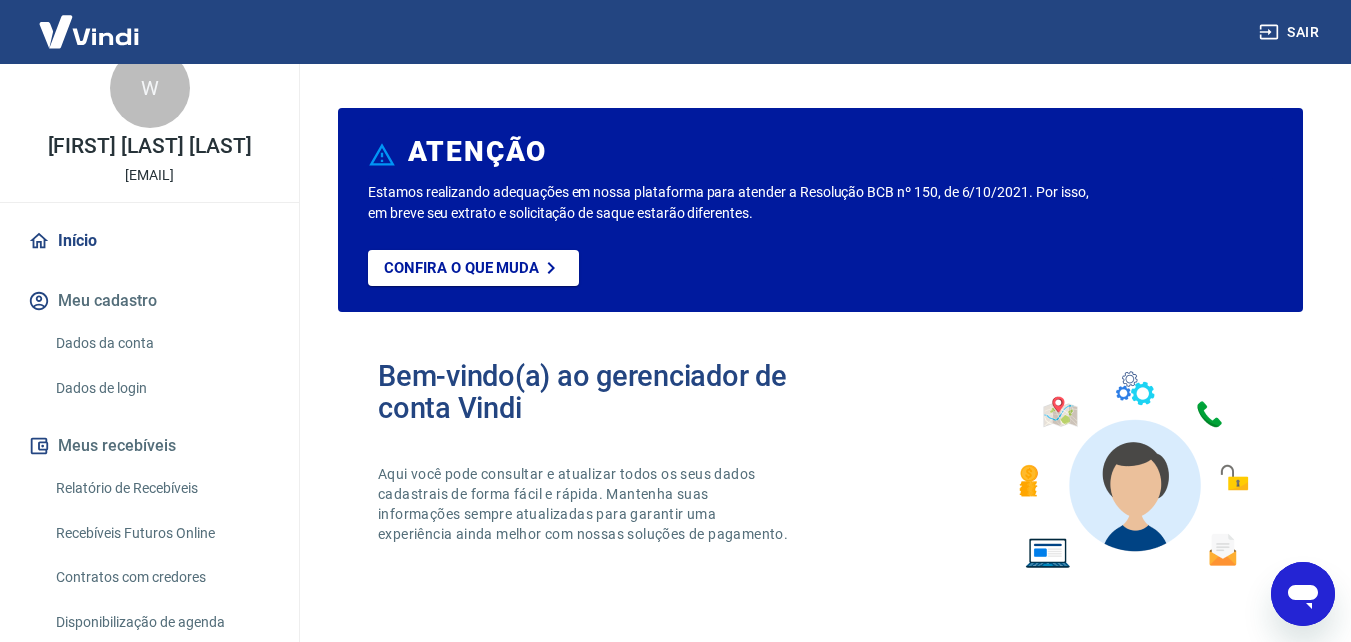 scroll, scrollTop: 0, scrollLeft: 0, axis: both 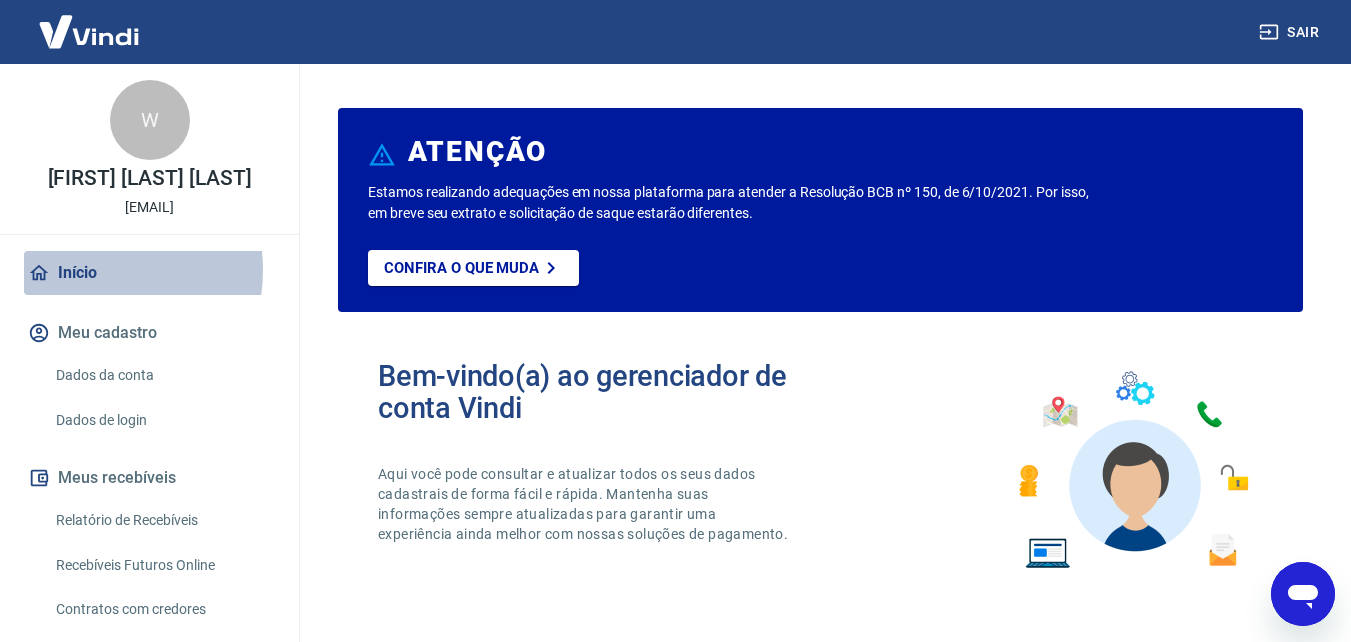 click on "Início" at bounding box center [149, 273] 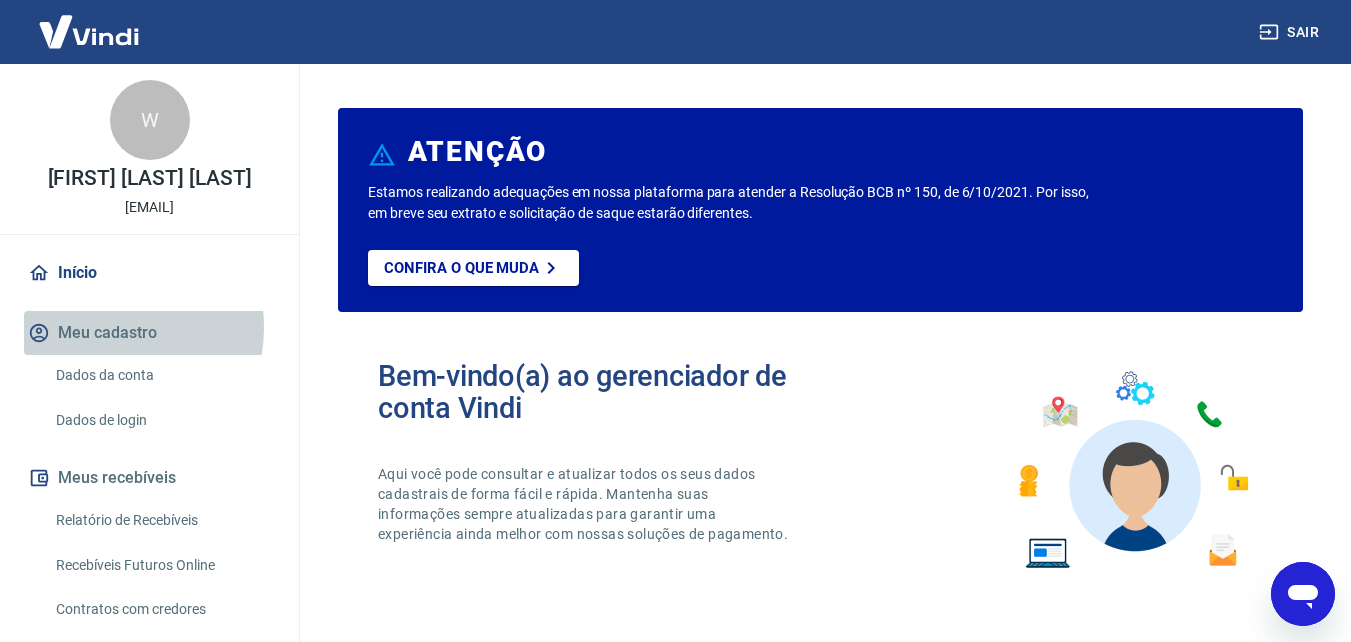 click on "Meu cadastro" at bounding box center (149, 333) 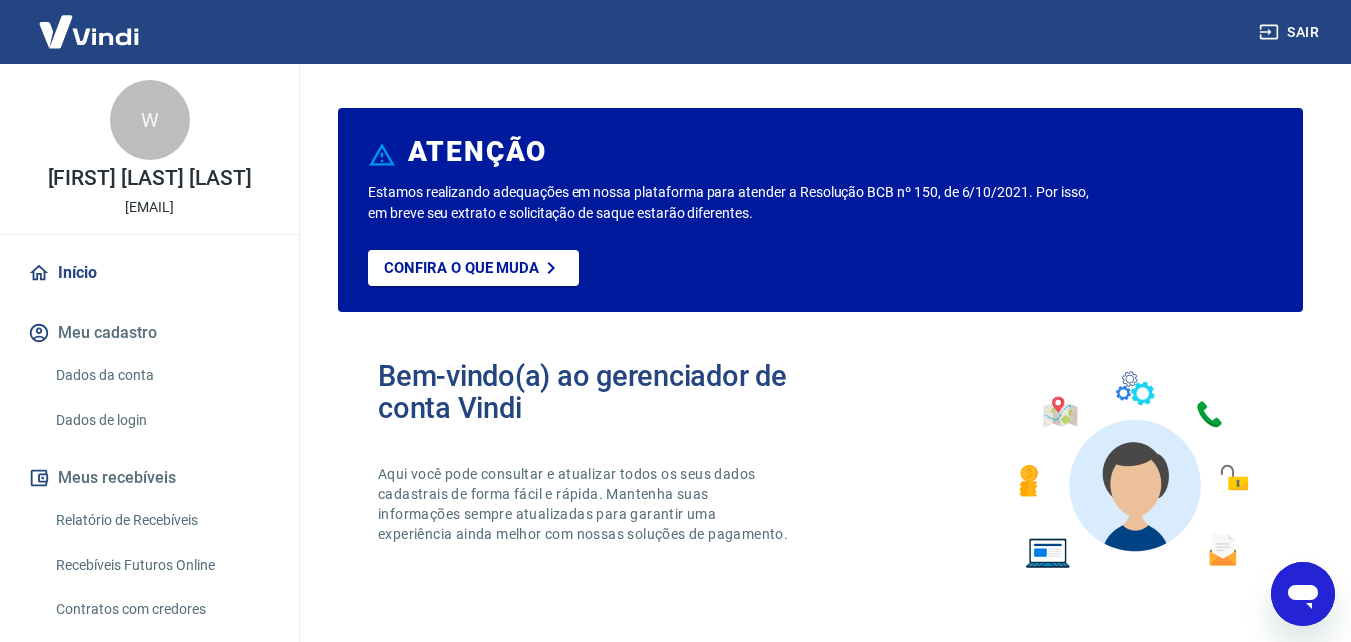 click on "Meu cadastro" at bounding box center (149, 333) 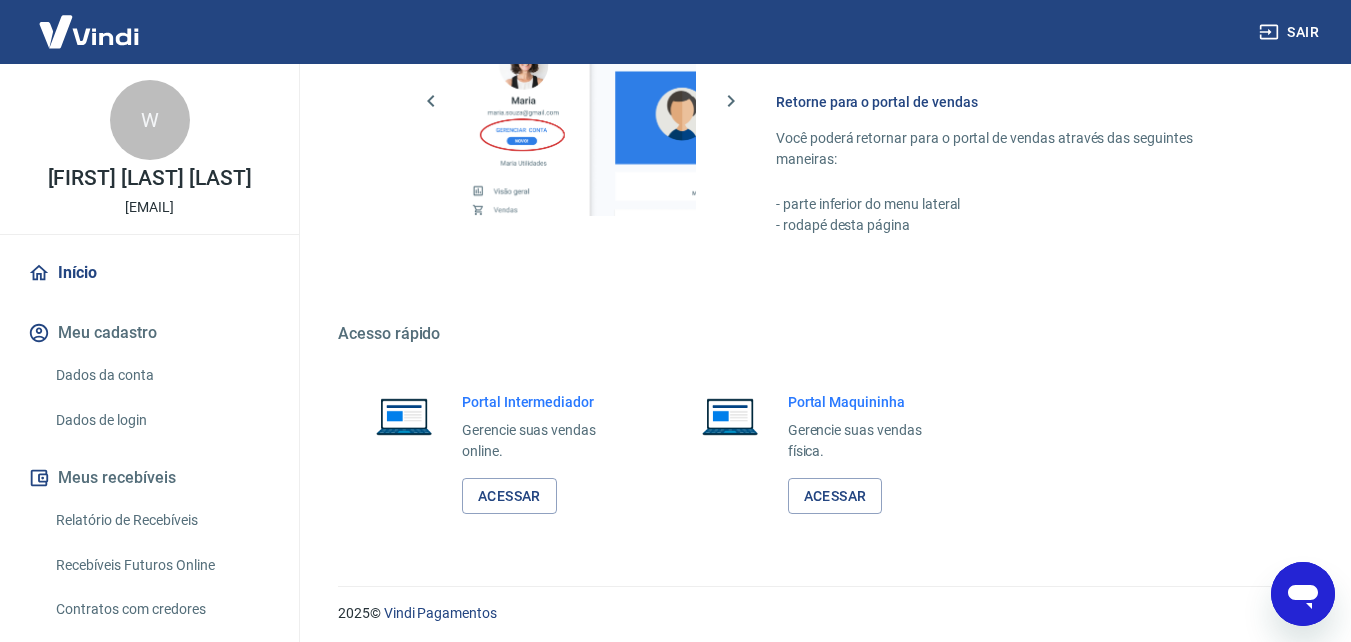 scroll, scrollTop: 1206, scrollLeft: 0, axis: vertical 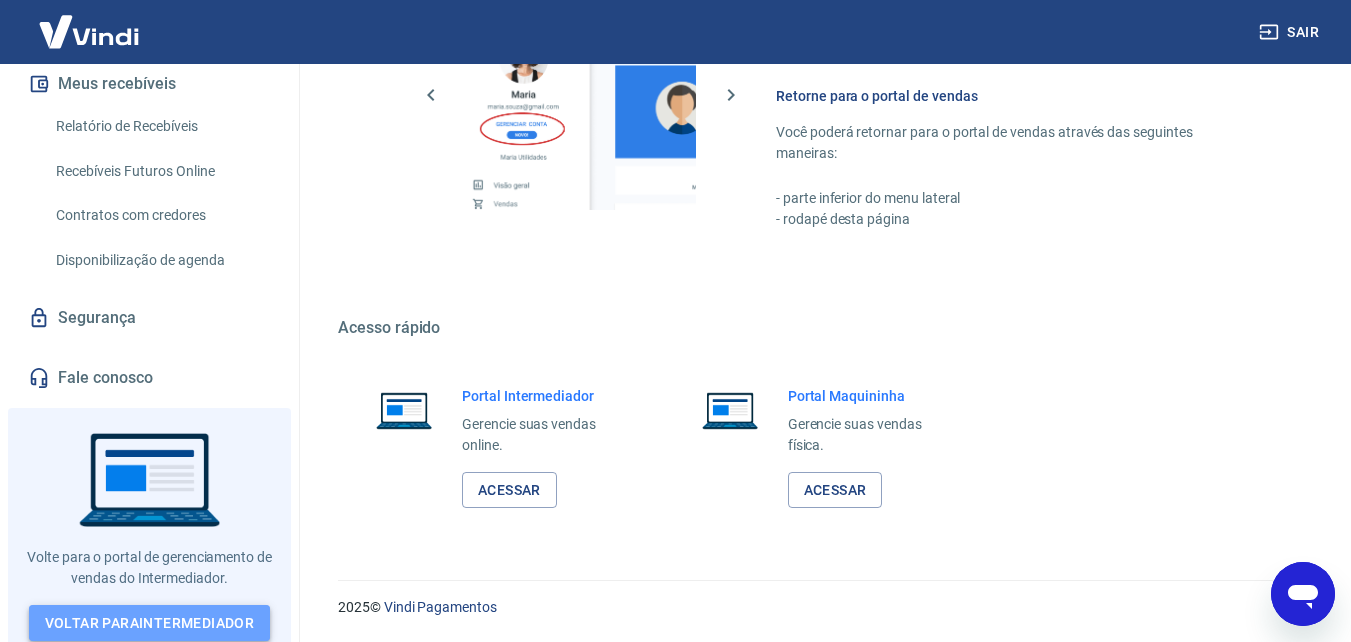 click on "Voltar para  Intermediador" at bounding box center [150, 623] 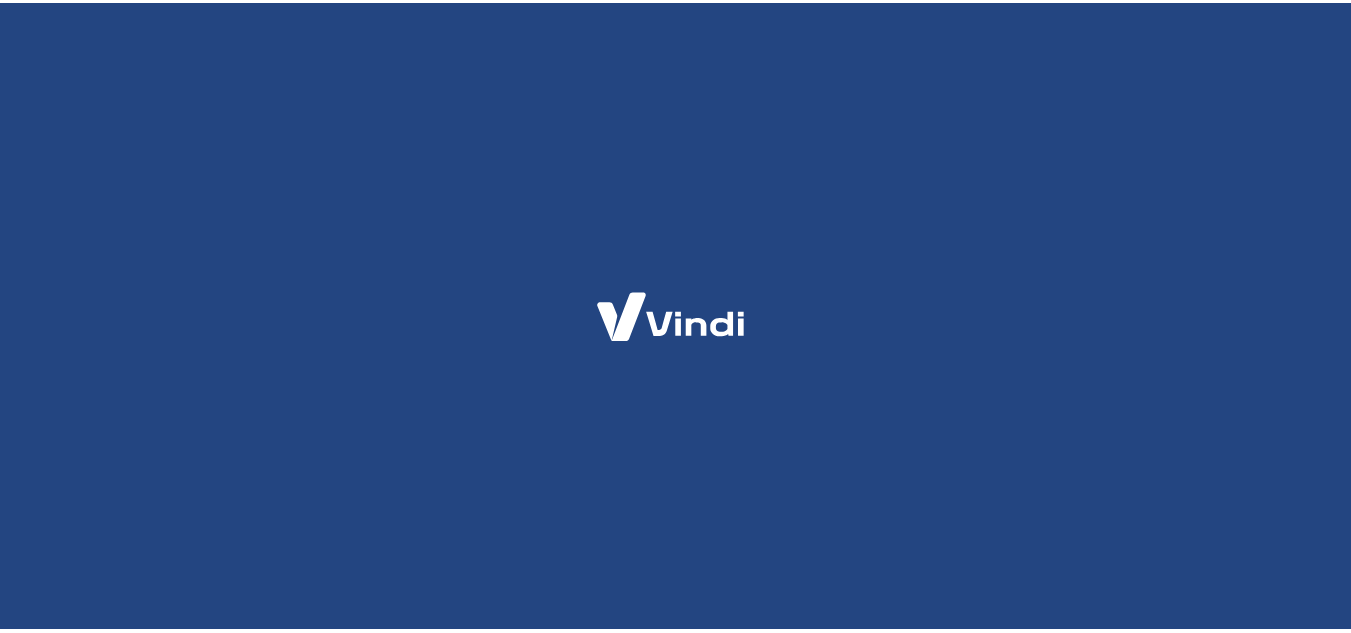 scroll, scrollTop: 0, scrollLeft: 0, axis: both 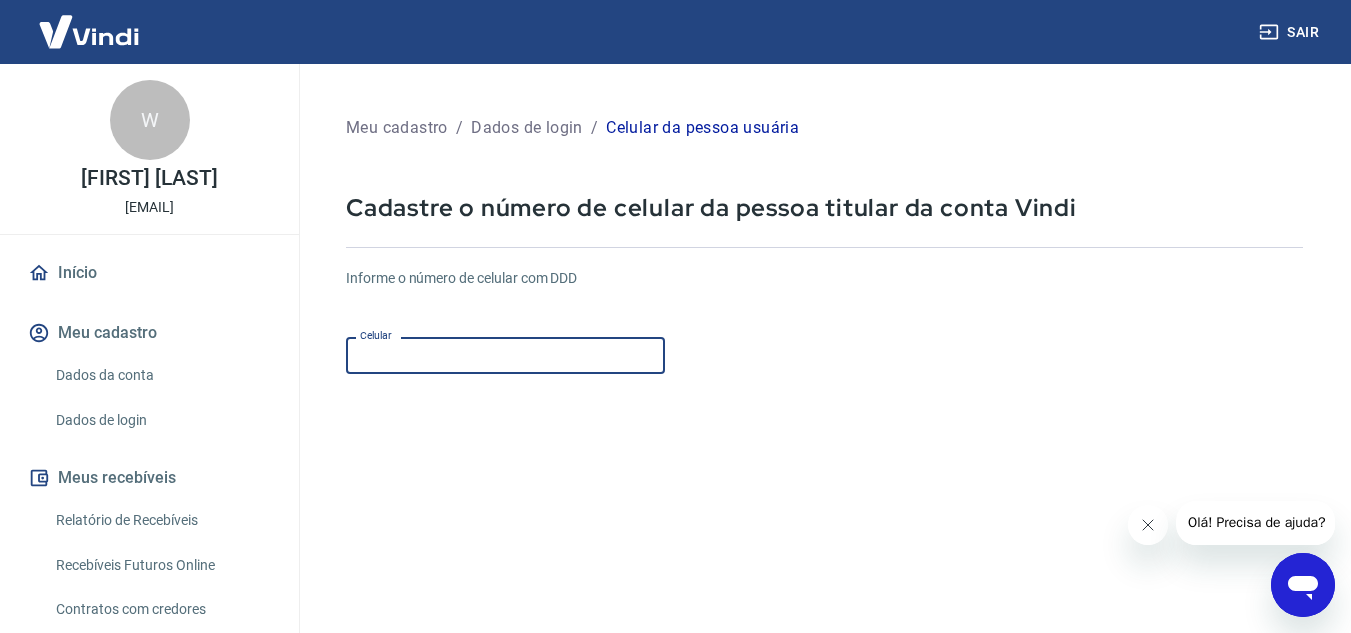 click on "Celular" at bounding box center (505, 355) 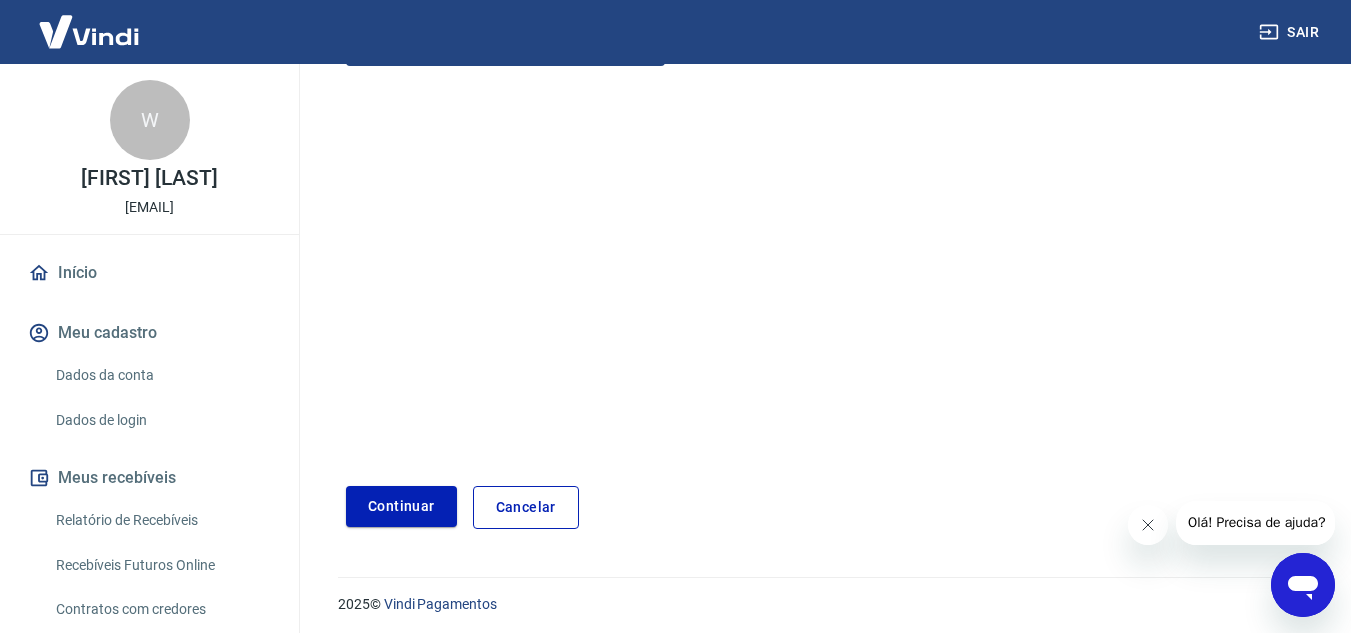 scroll, scrollTop: 314, scrollLeft: 0, axis: vertical 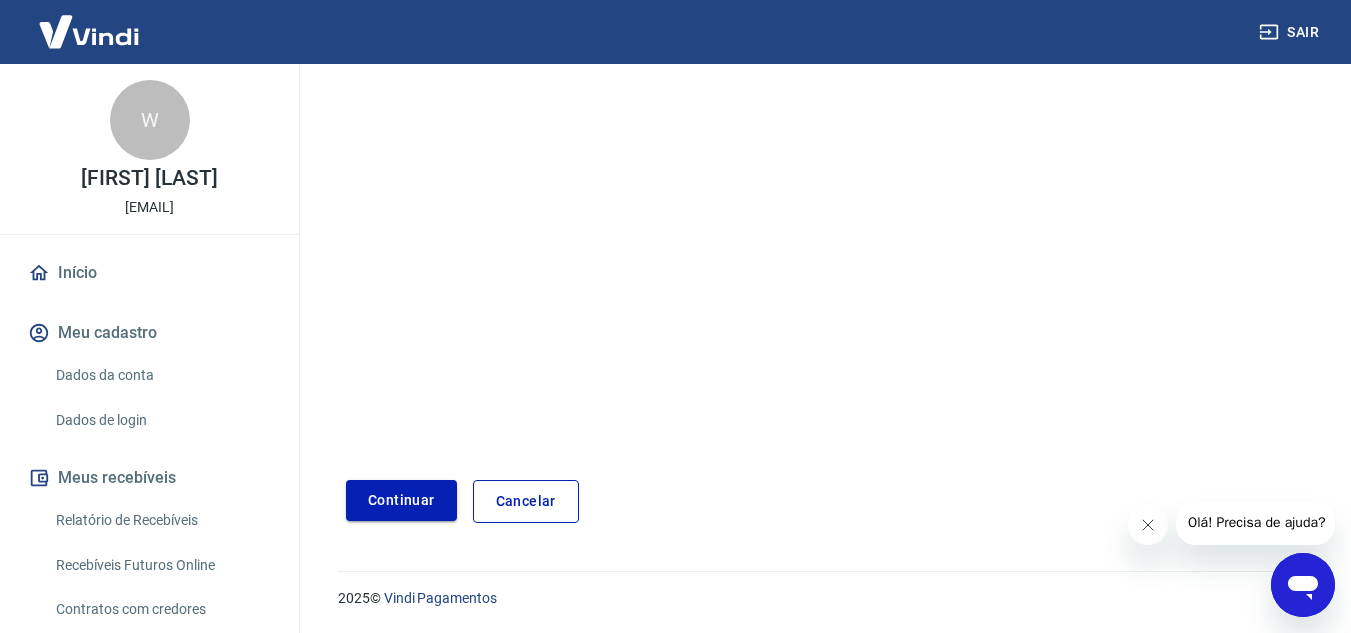 type on "(21) [PHONE]" 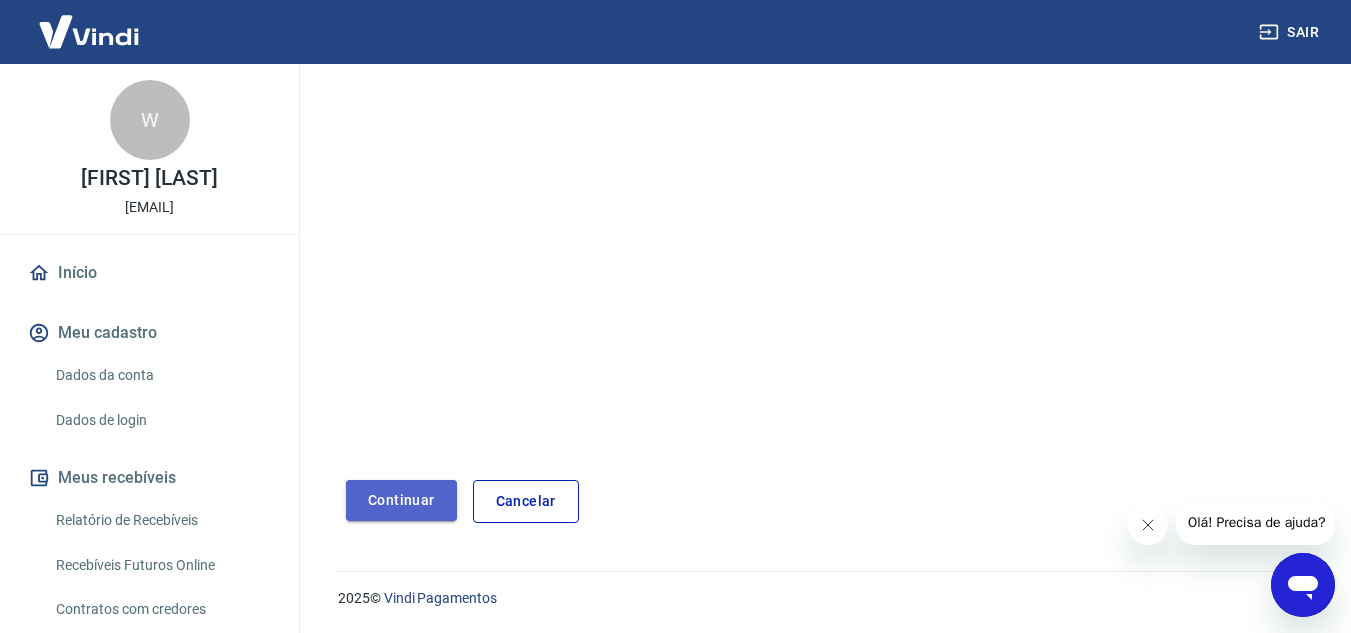 click on "Continuar" at bounding box center [401, 500] 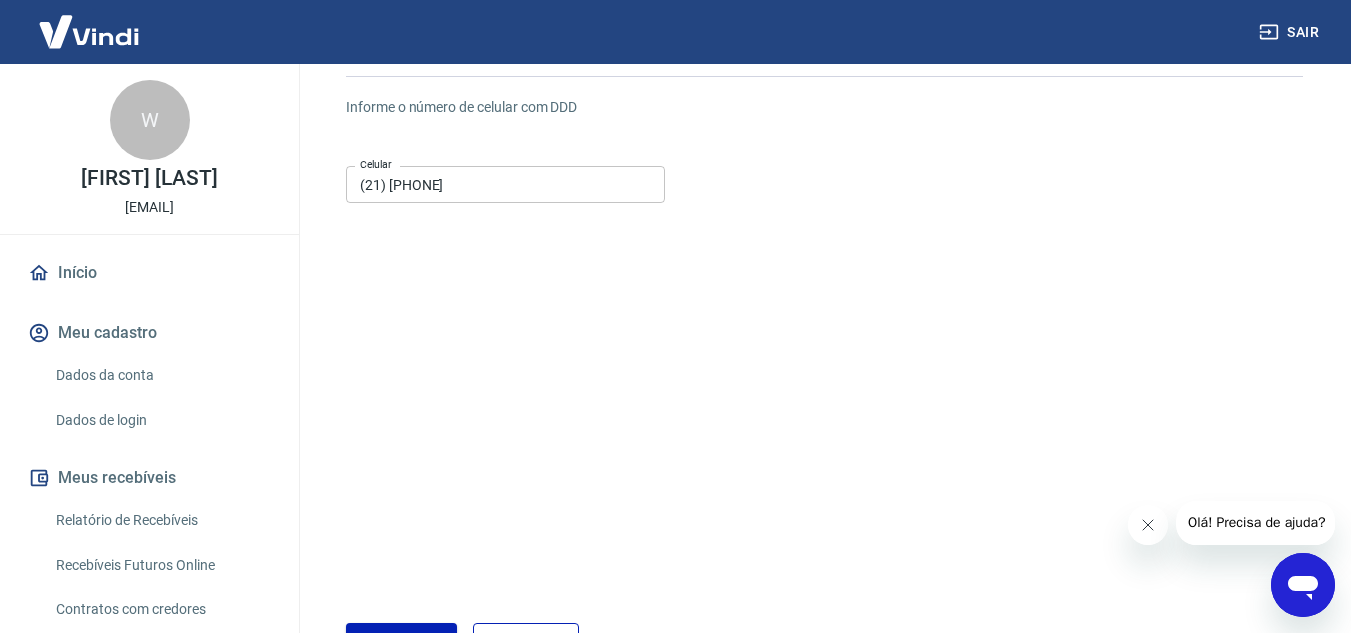 scroll, scrollTop: 168, scrollLeft: 0, axis: vertical 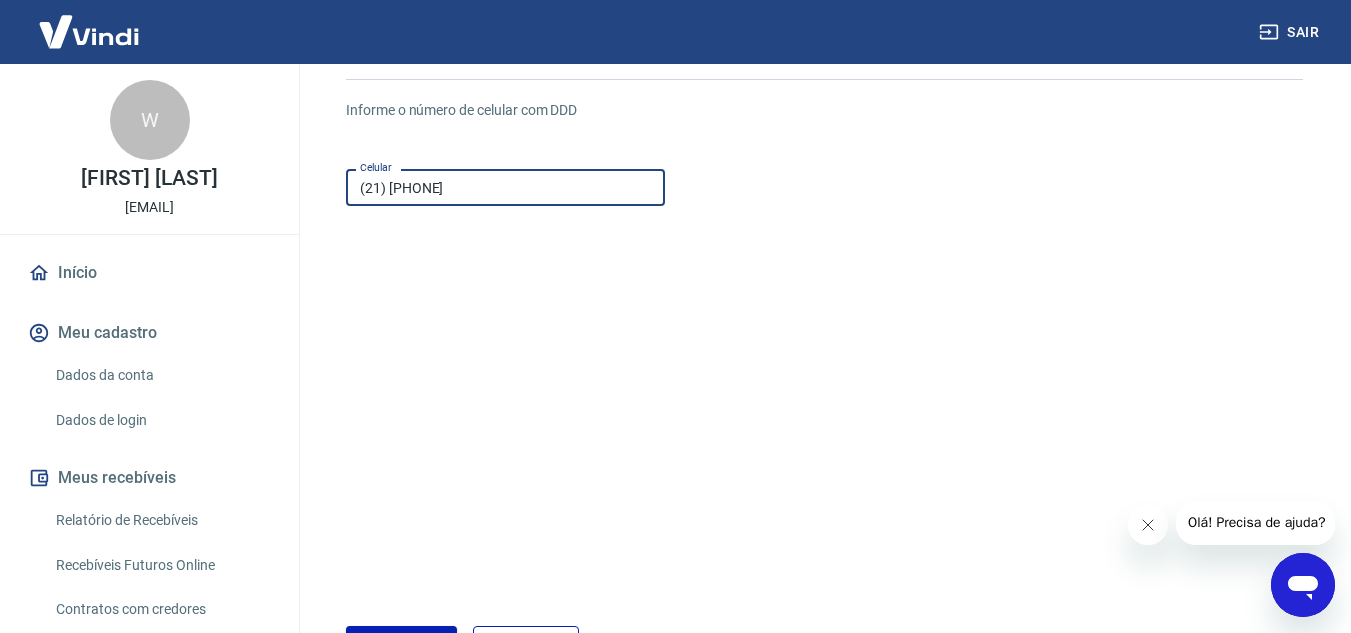 click on "(21) [PHONE]" at bounding box center [505, 187] 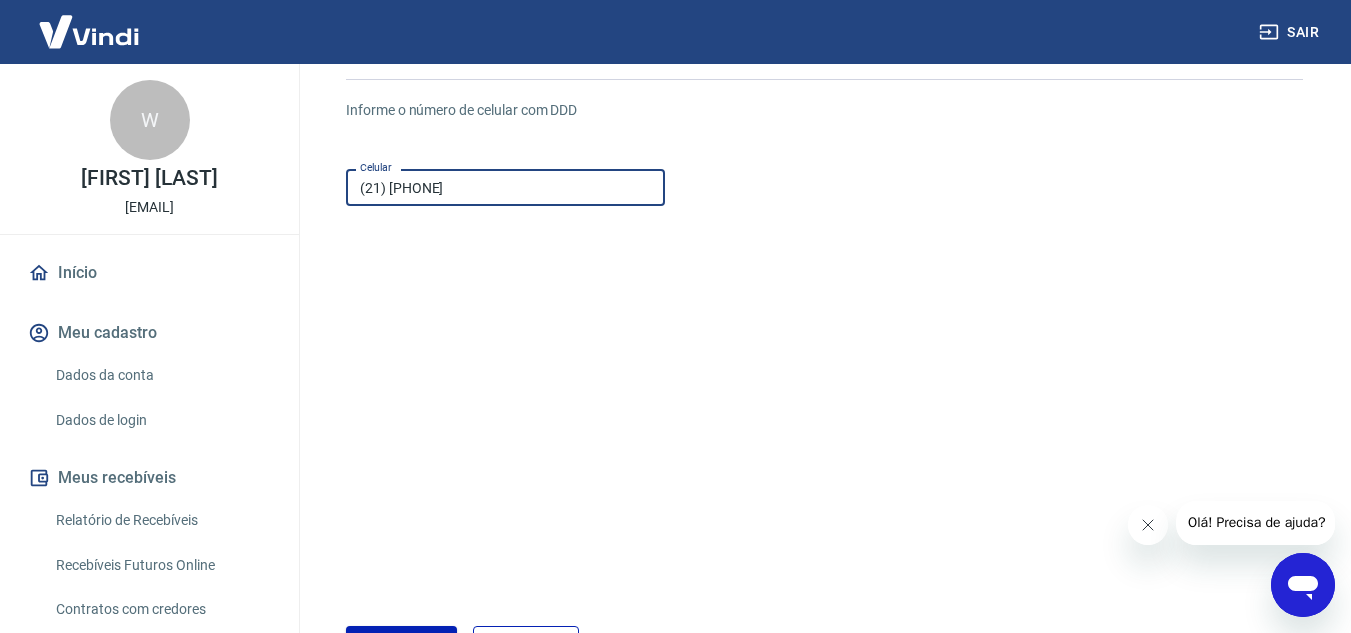 scroll, scrollTop: 314, scrollLeft: 0, axis: vertical 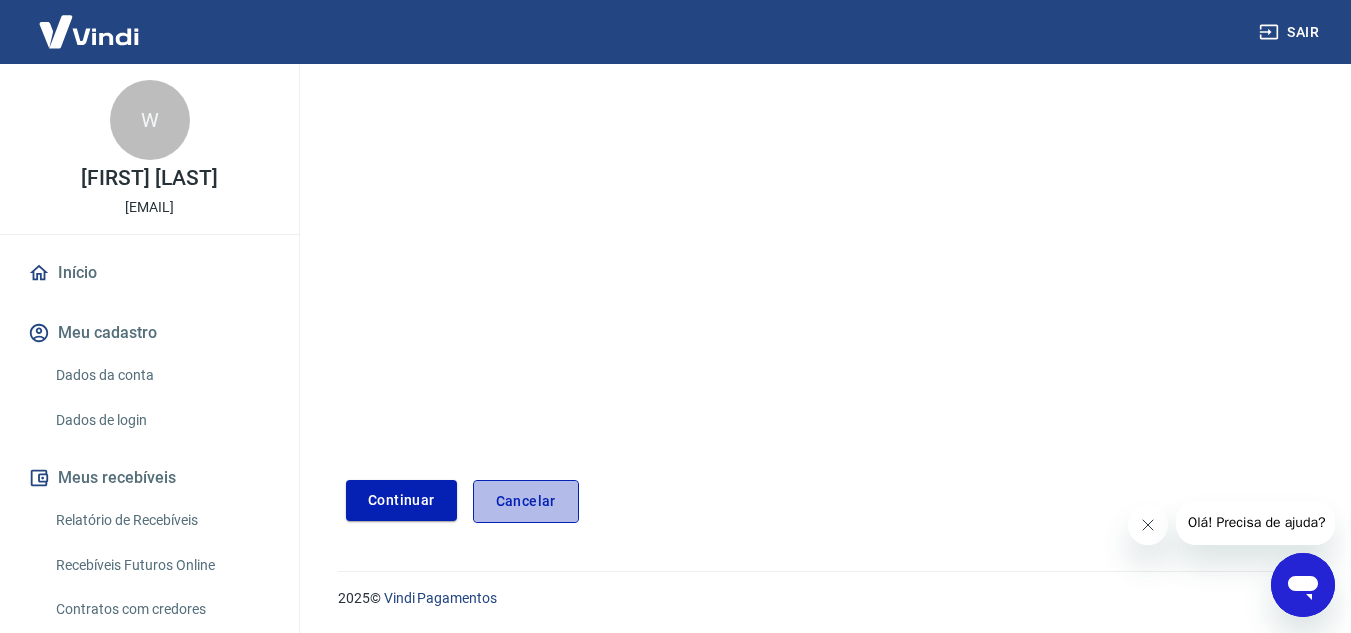 click on "Cancelar" at bounding box center (526, 501) 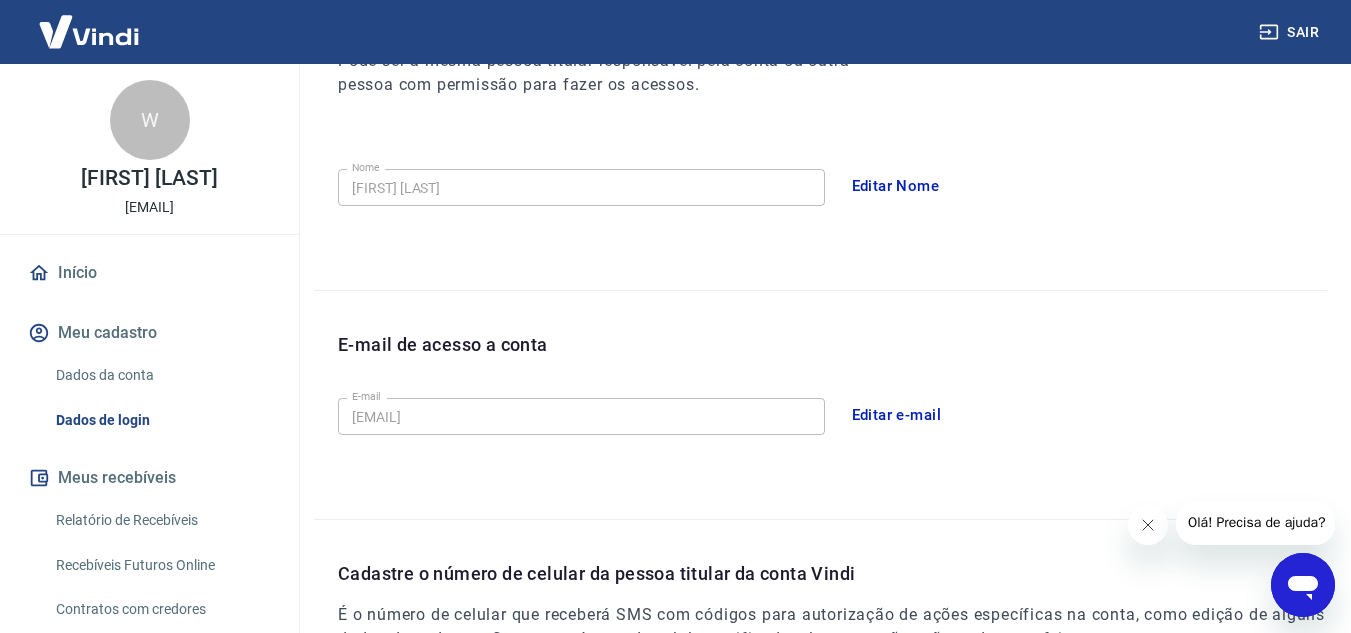scroll, scrollTop: 648, scrollLeft: 0, axis: vertical 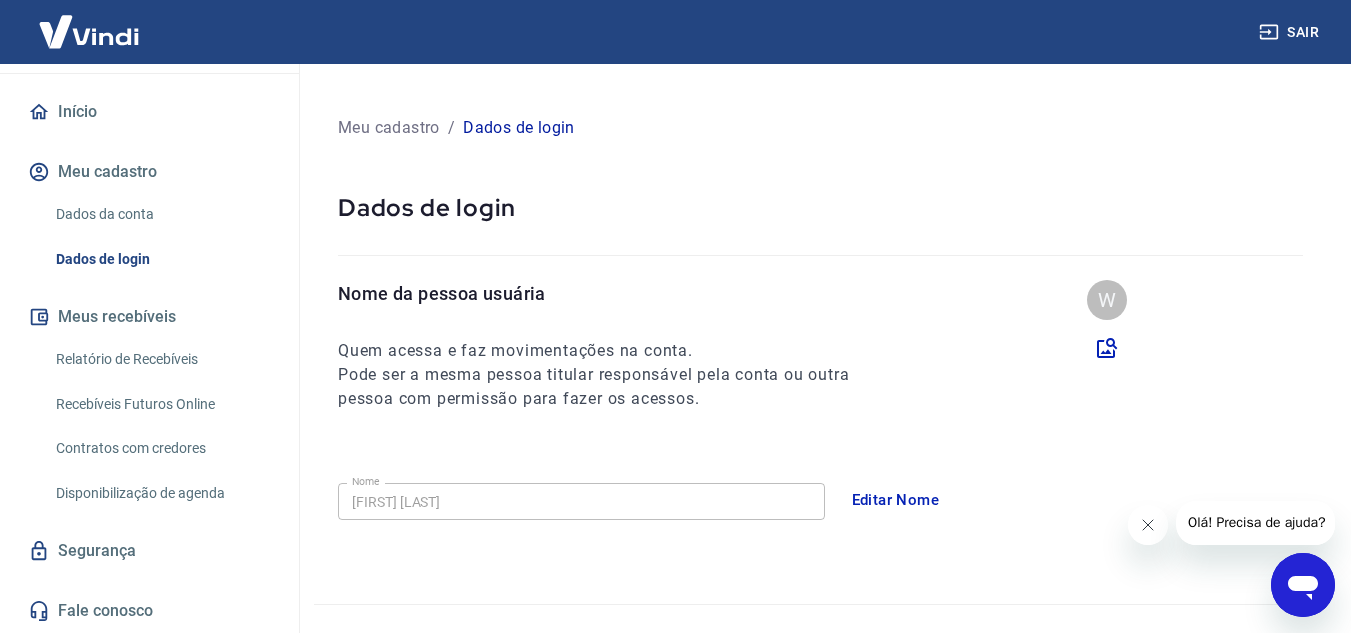 click on "Início" at bounding box center (149, 112) 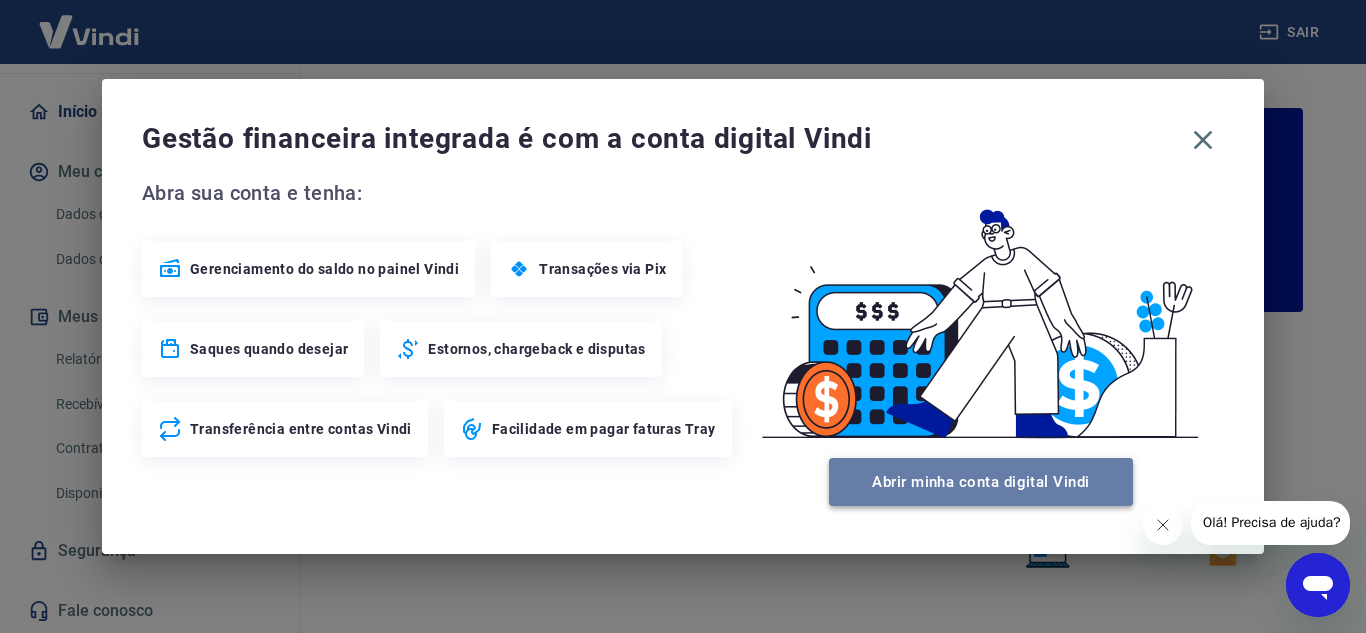 click on "Abrir minha conta digital Vindi" at bounding box center (981, 482) 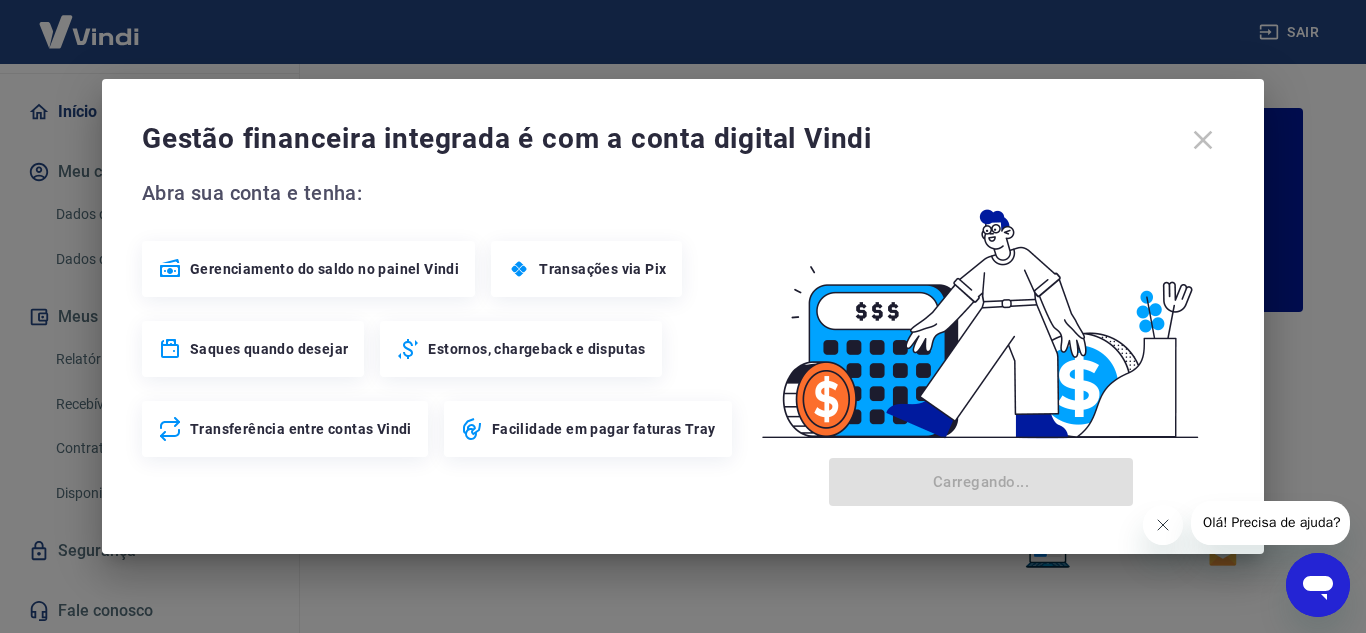 click on "Gestão financeira integrada é com a conta digital Vindi" at bounding box center (683, 140) 